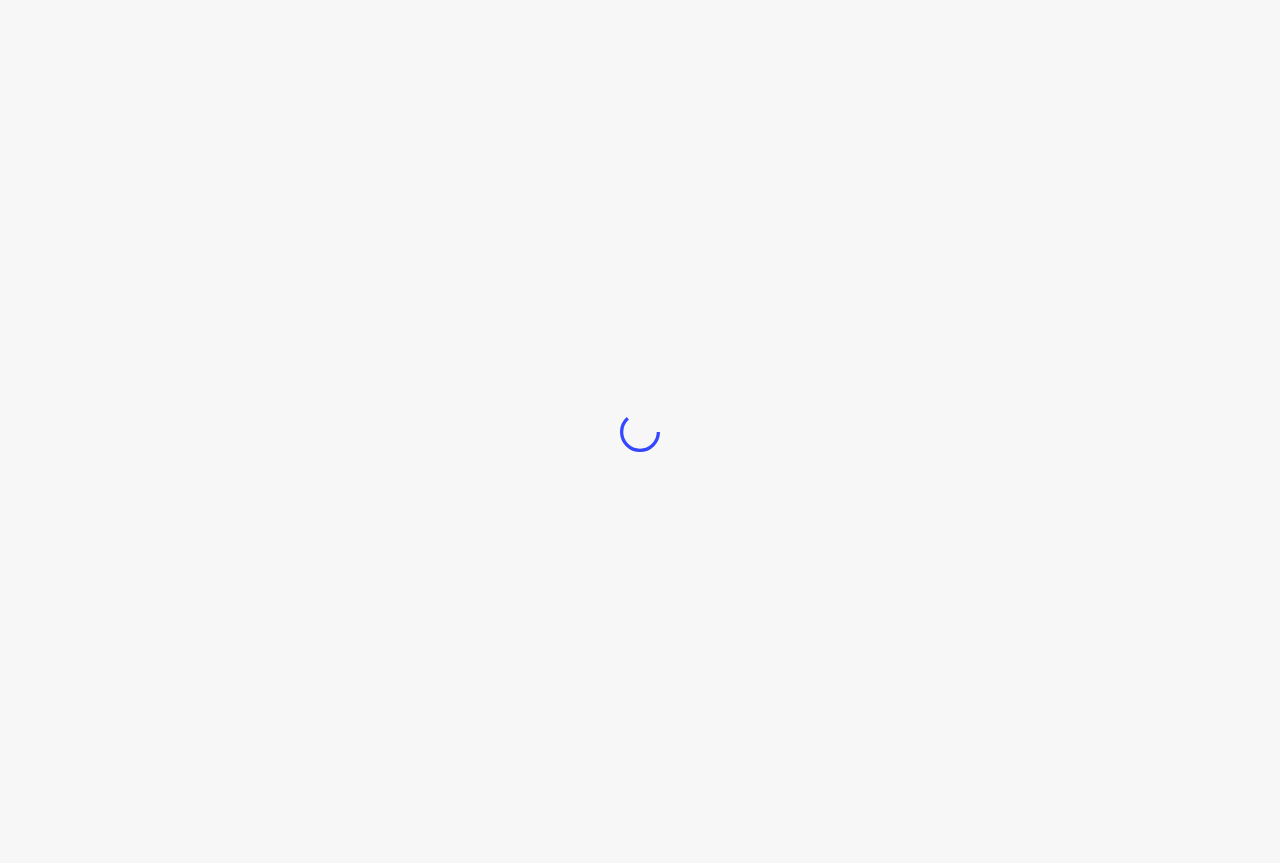 scroll, scrollTop: 0, scrollLeft: 0, axis: both 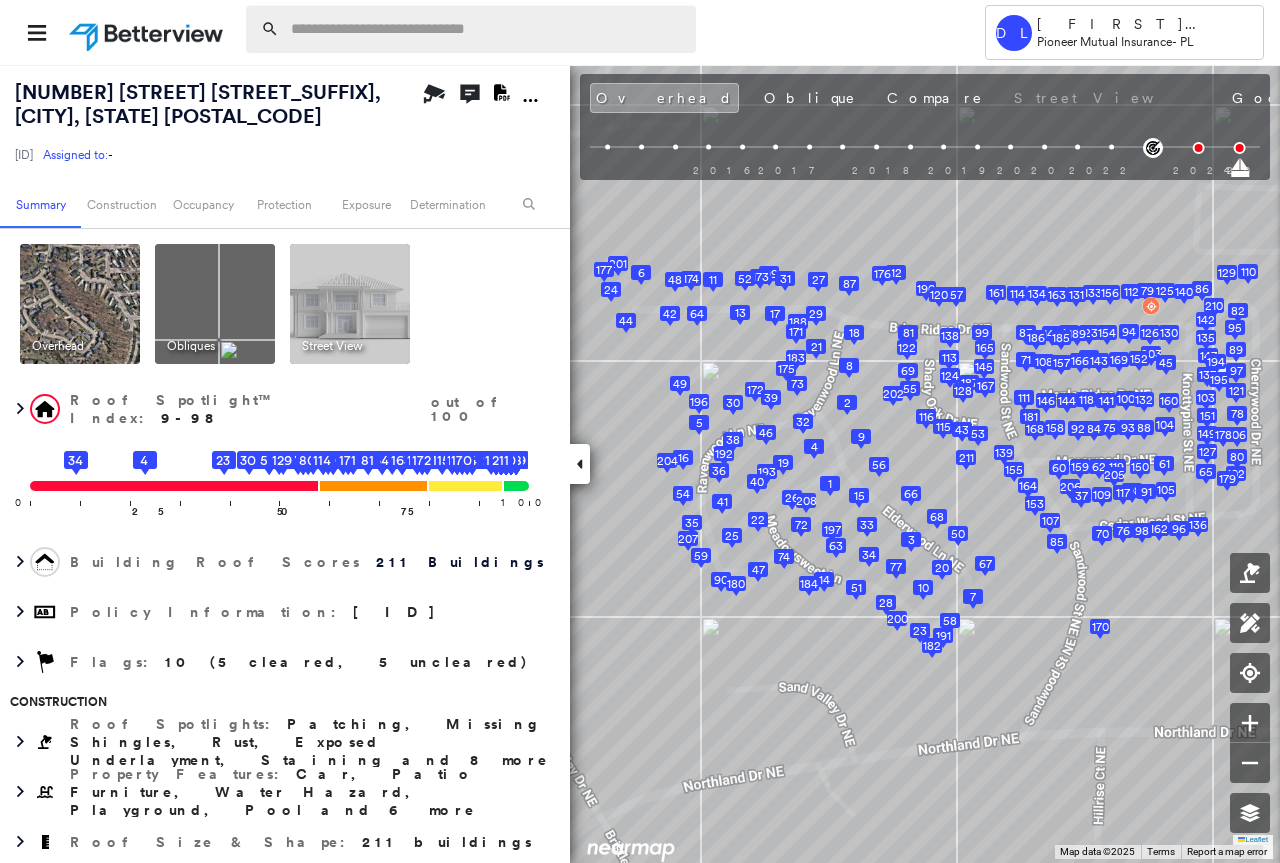 click at bounding box center [487, 29] 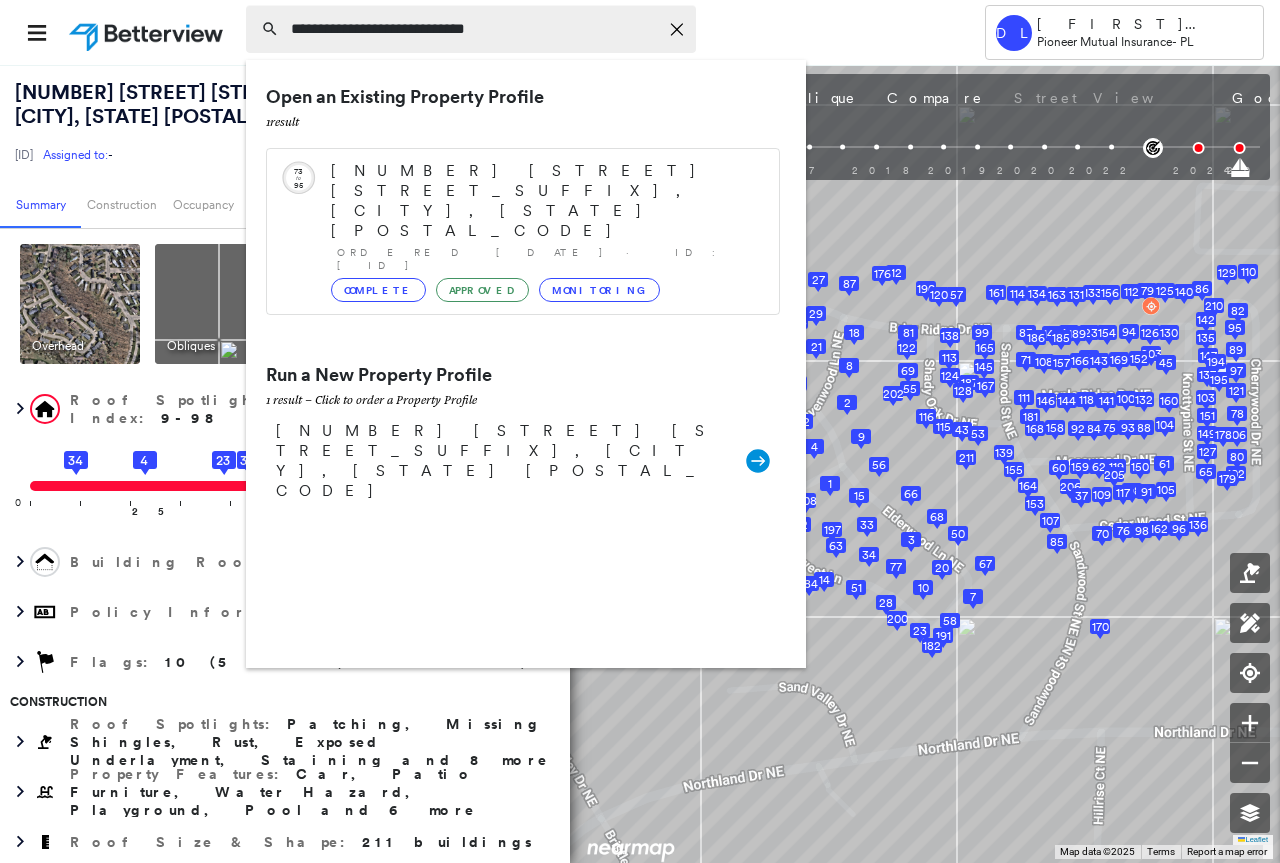 type on "**********" 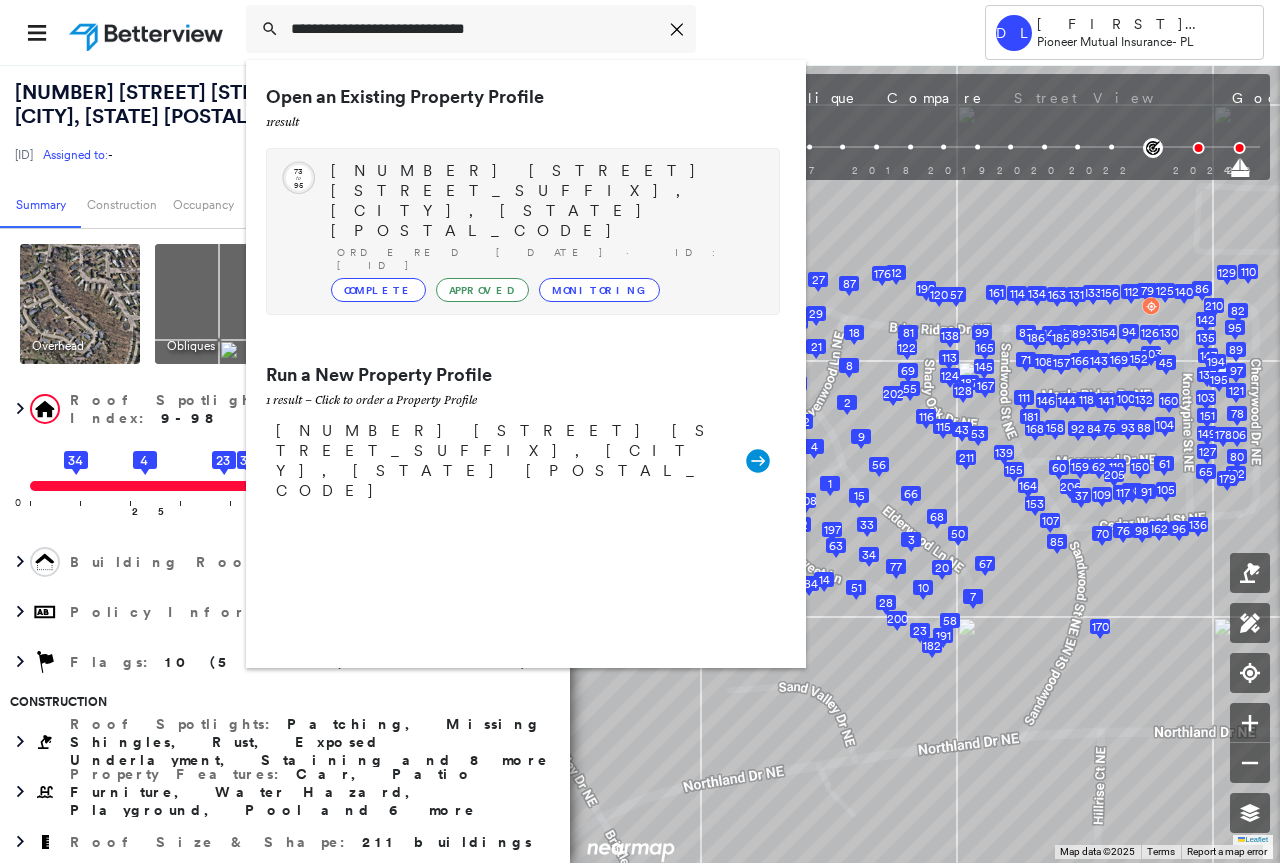 click on "Complete" at bounding box center (378, 290) 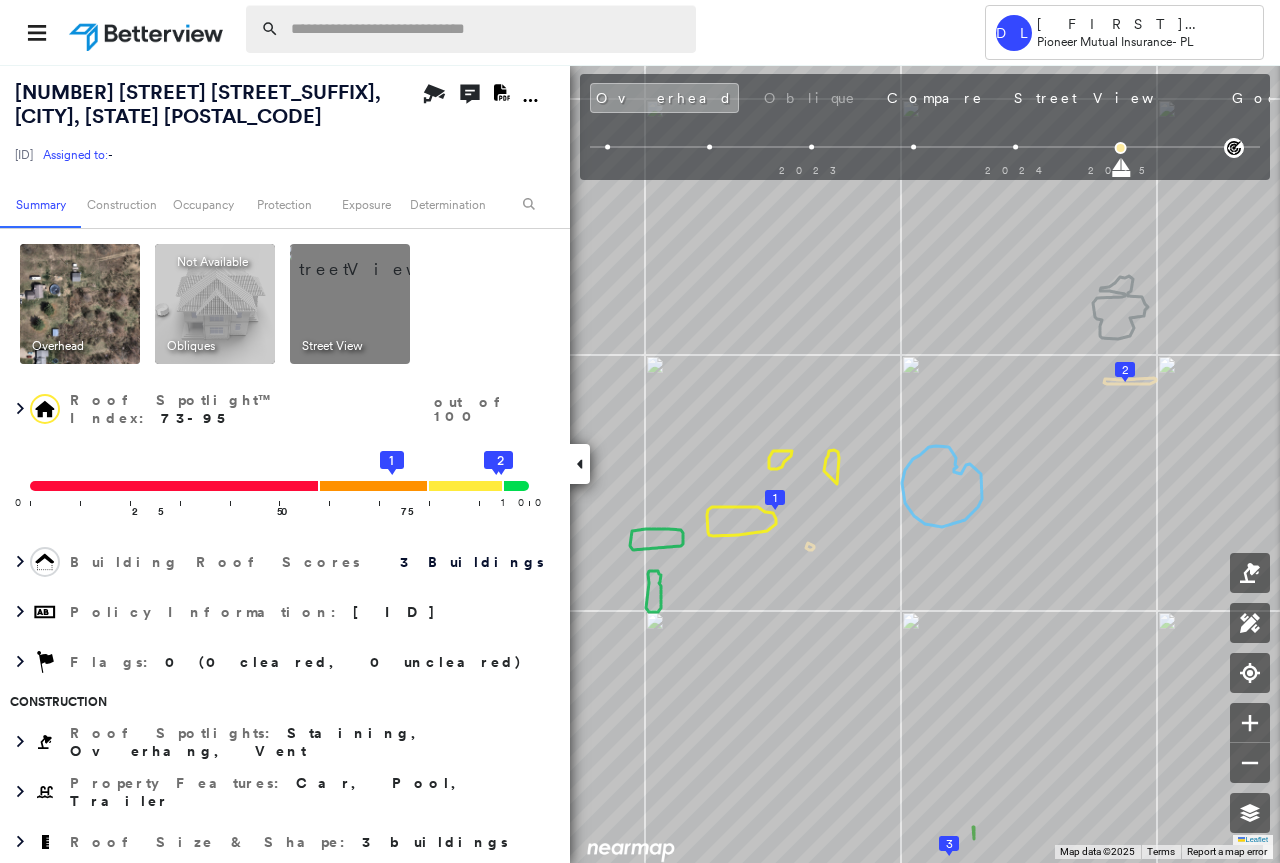 click at bounding box center (487, 29) 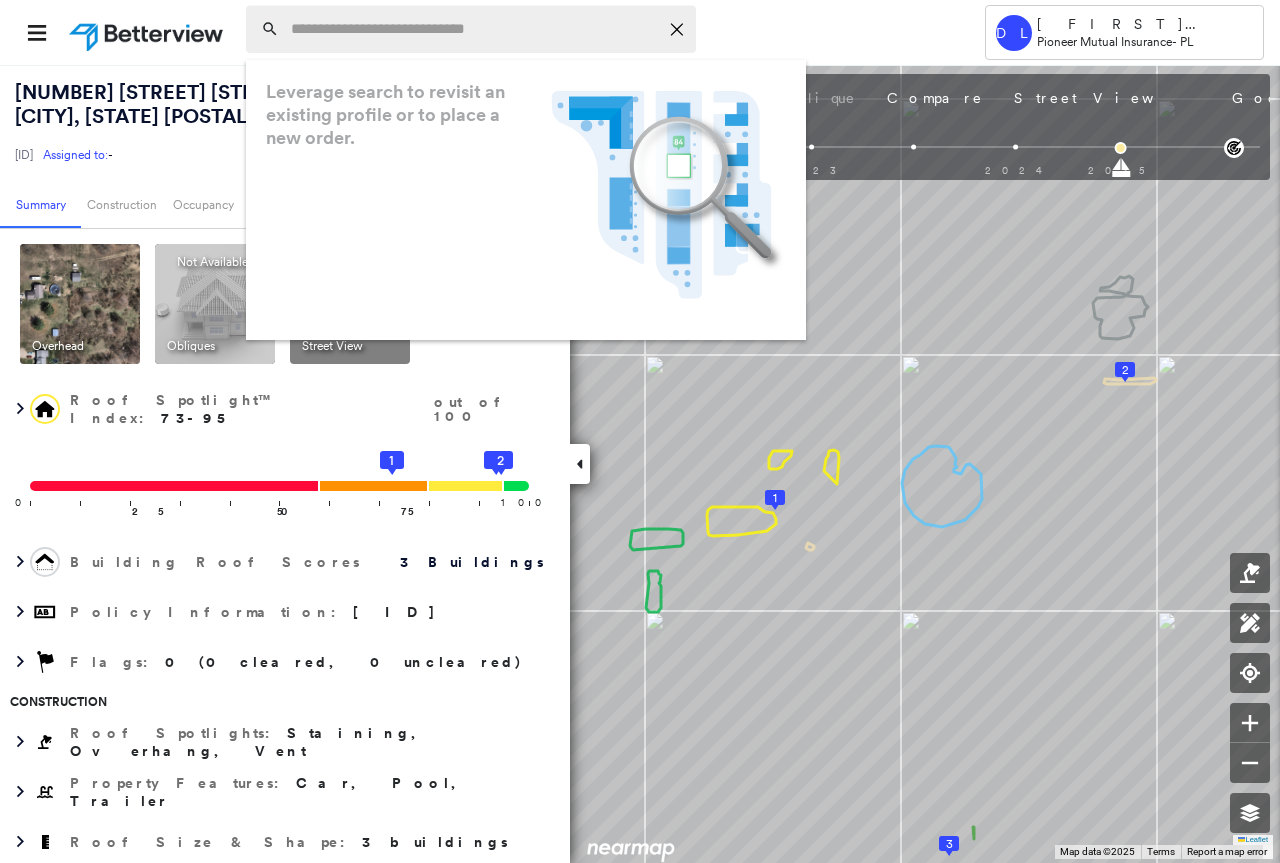 click at bounding box center [474, 29] 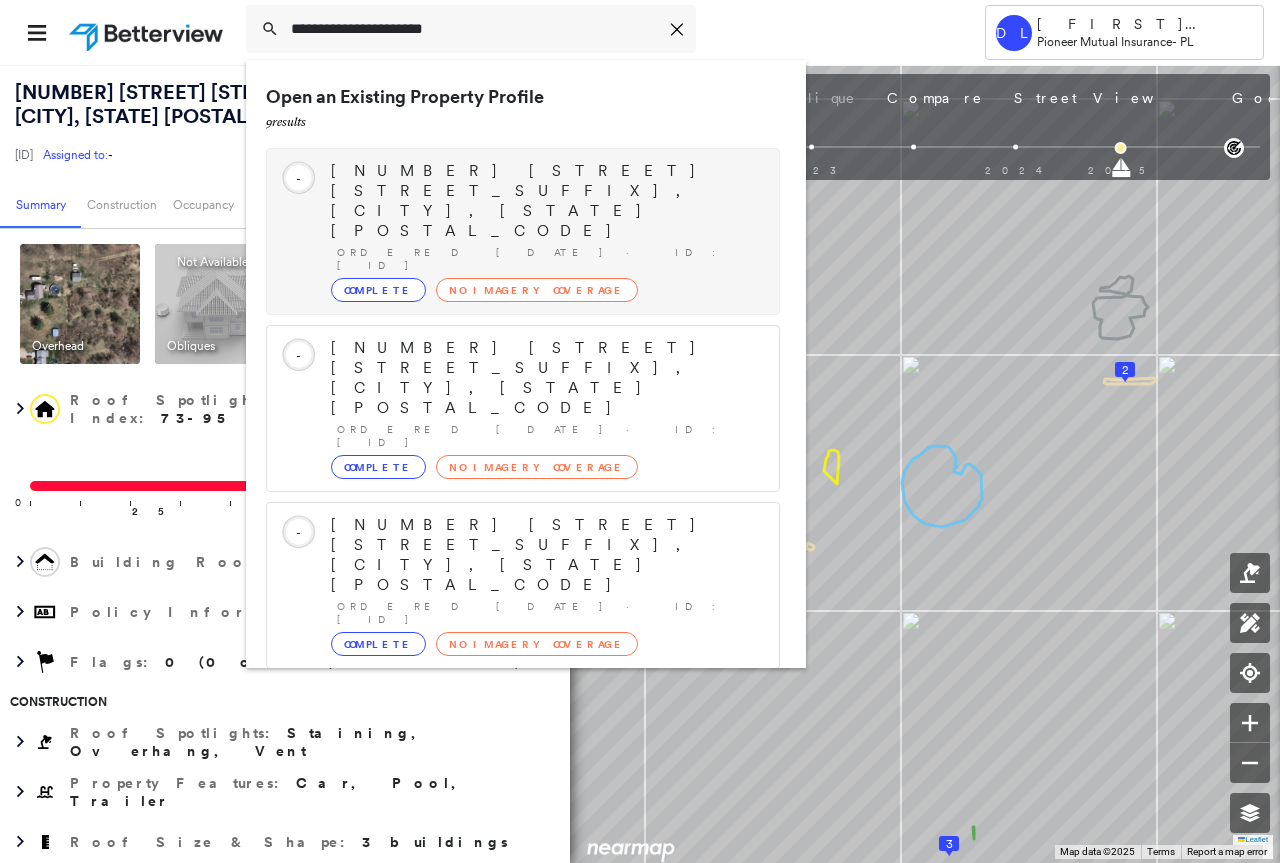type on "**********" 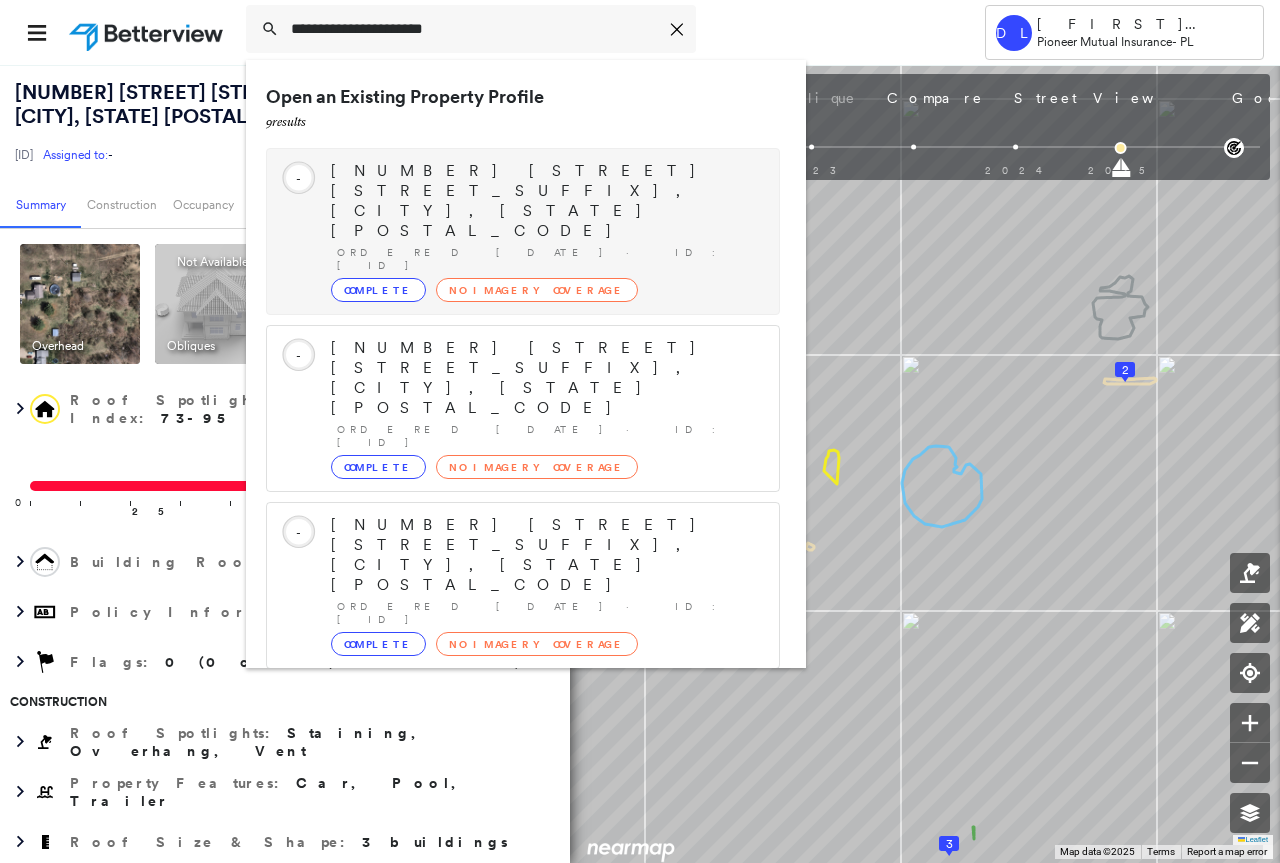 click on "Complete" at bounding box center [378, 290] 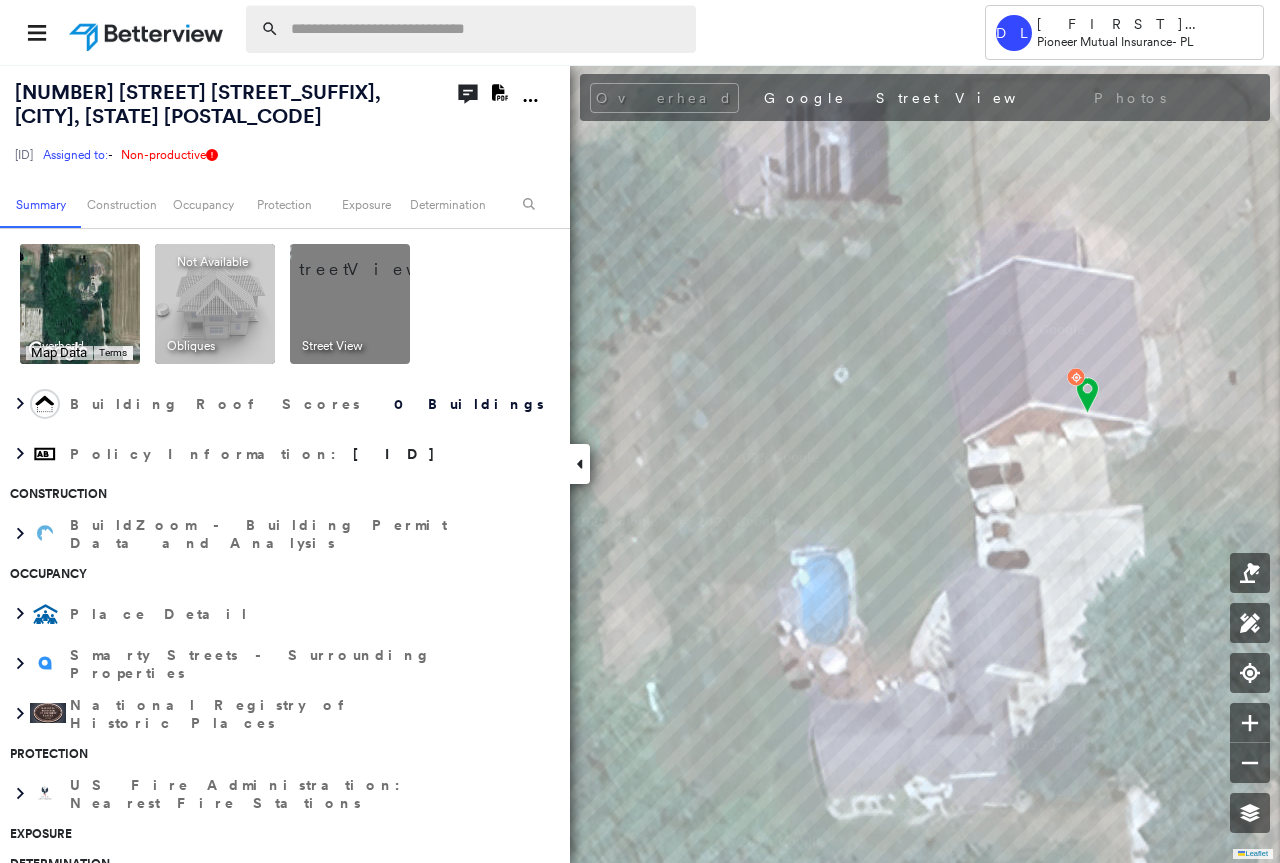 click at bounding box center [487, 29] 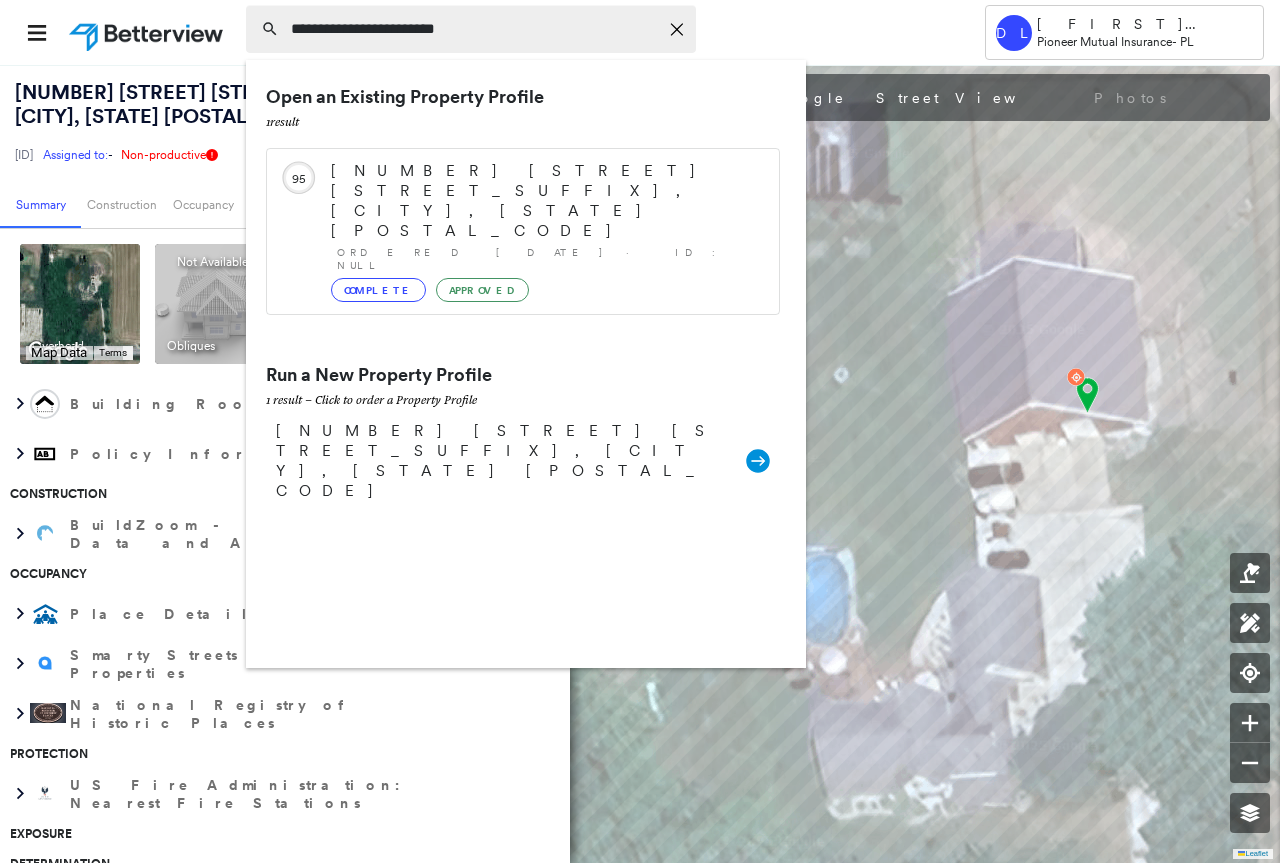 type on "**********" 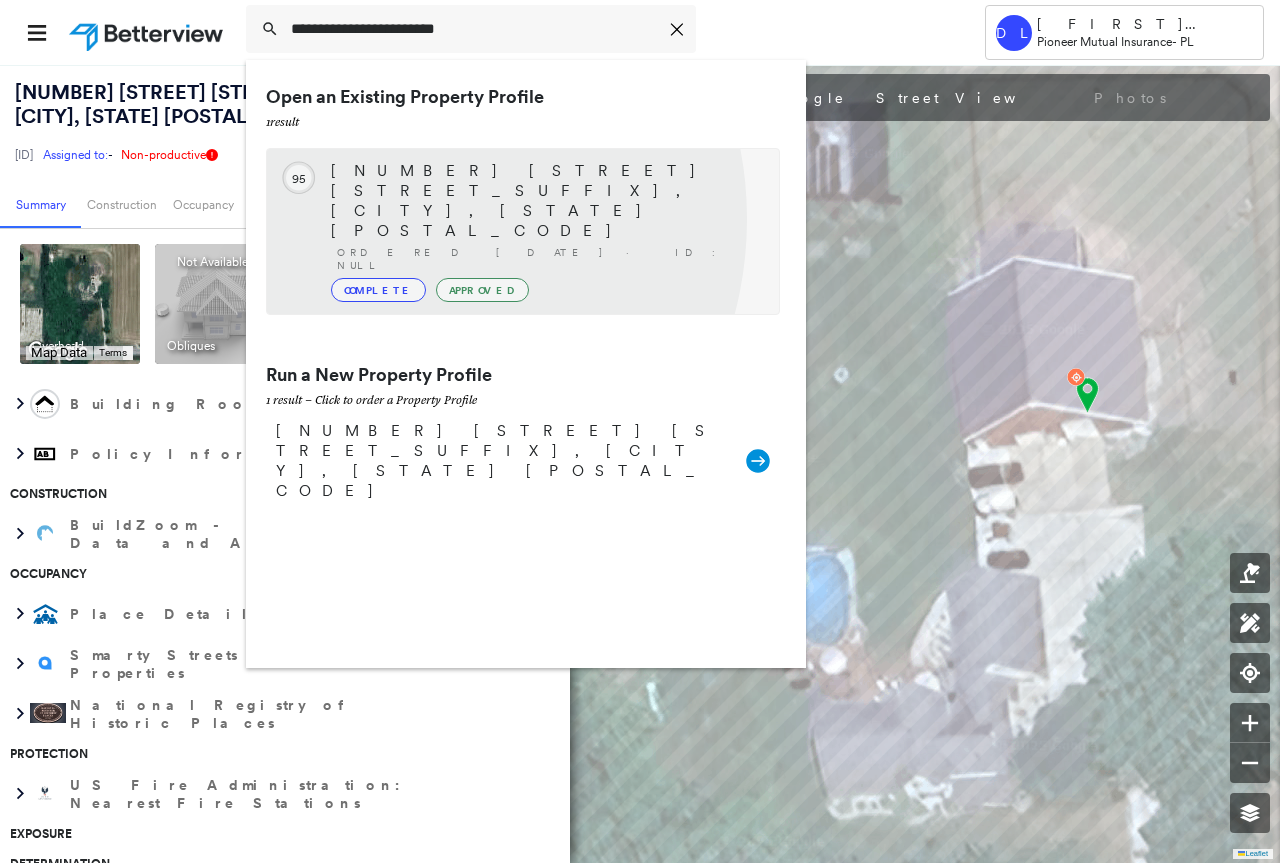 click on "Complete" at bounding box center [378, 290] 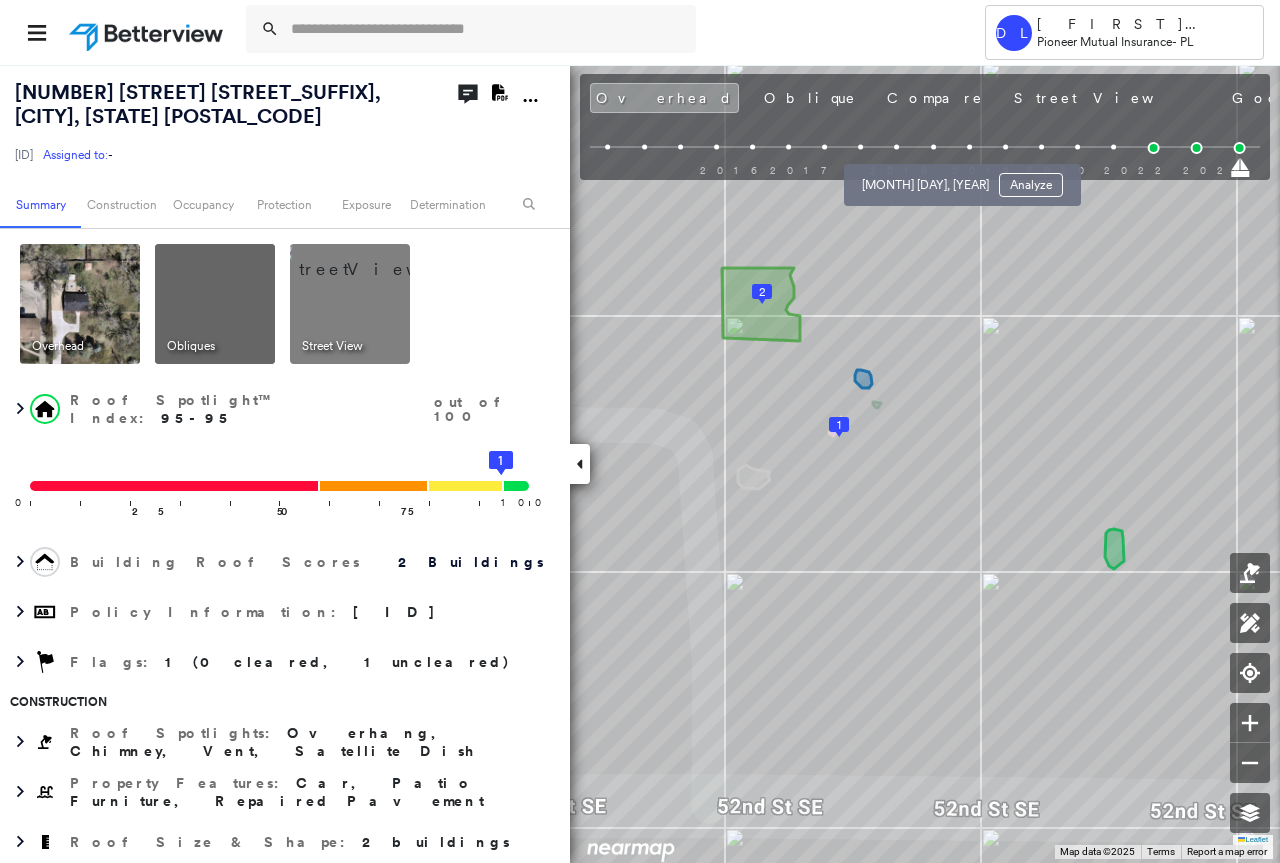 click at bounding box center (933, 147) 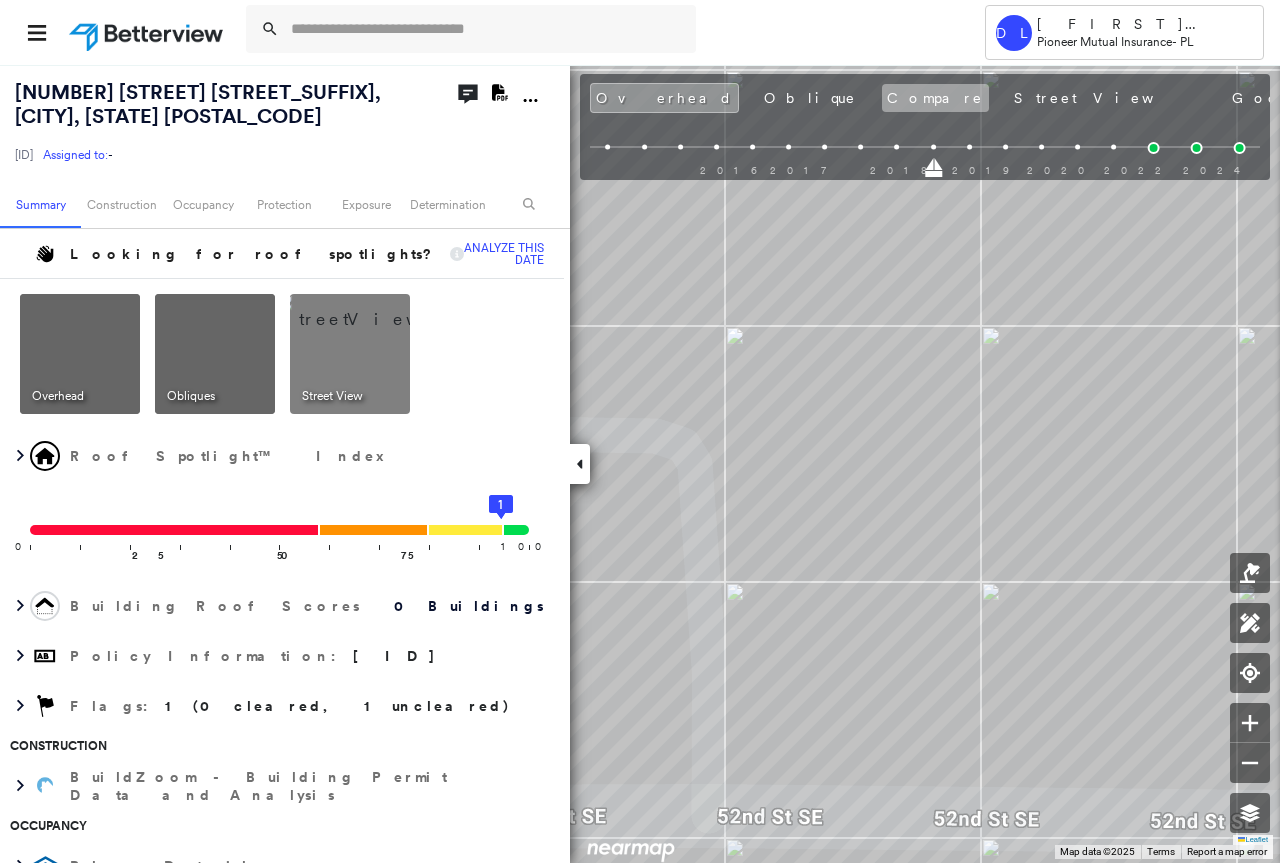 click on "Compare" at bounding box center (935, 98) 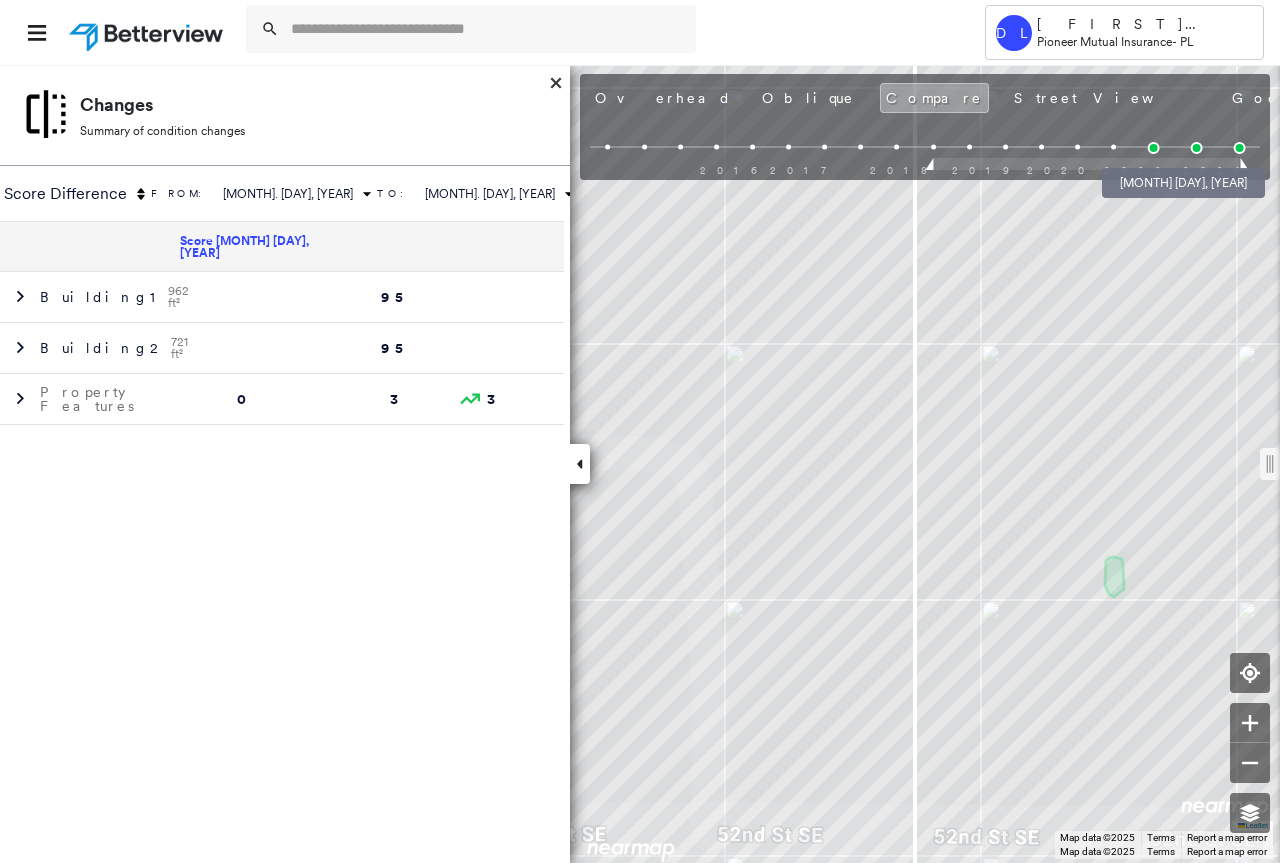 click at bounding box center (1153, 148) 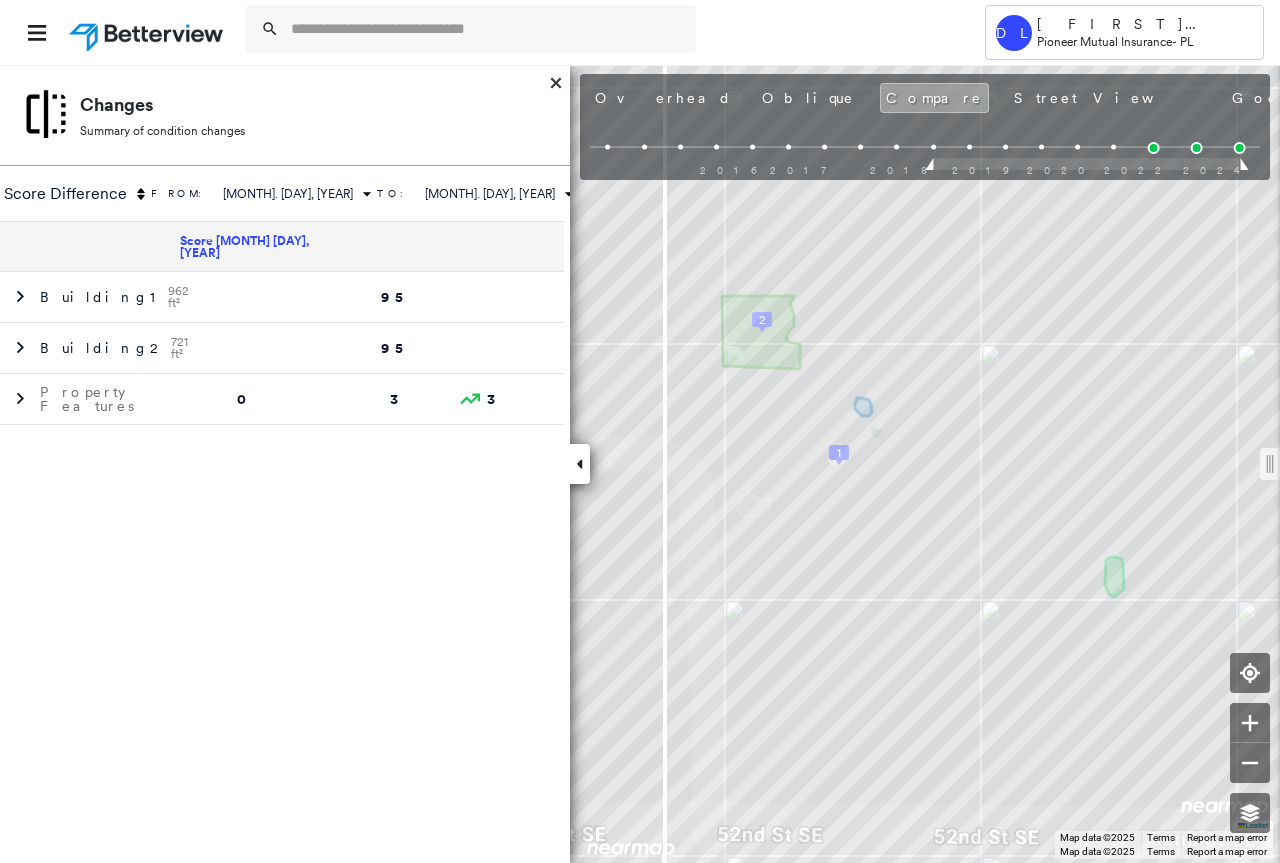 drag, startPoint x: 921, startPoint y: 473, endPoint x: 662, endPoint y: 467, distance: 259.0695 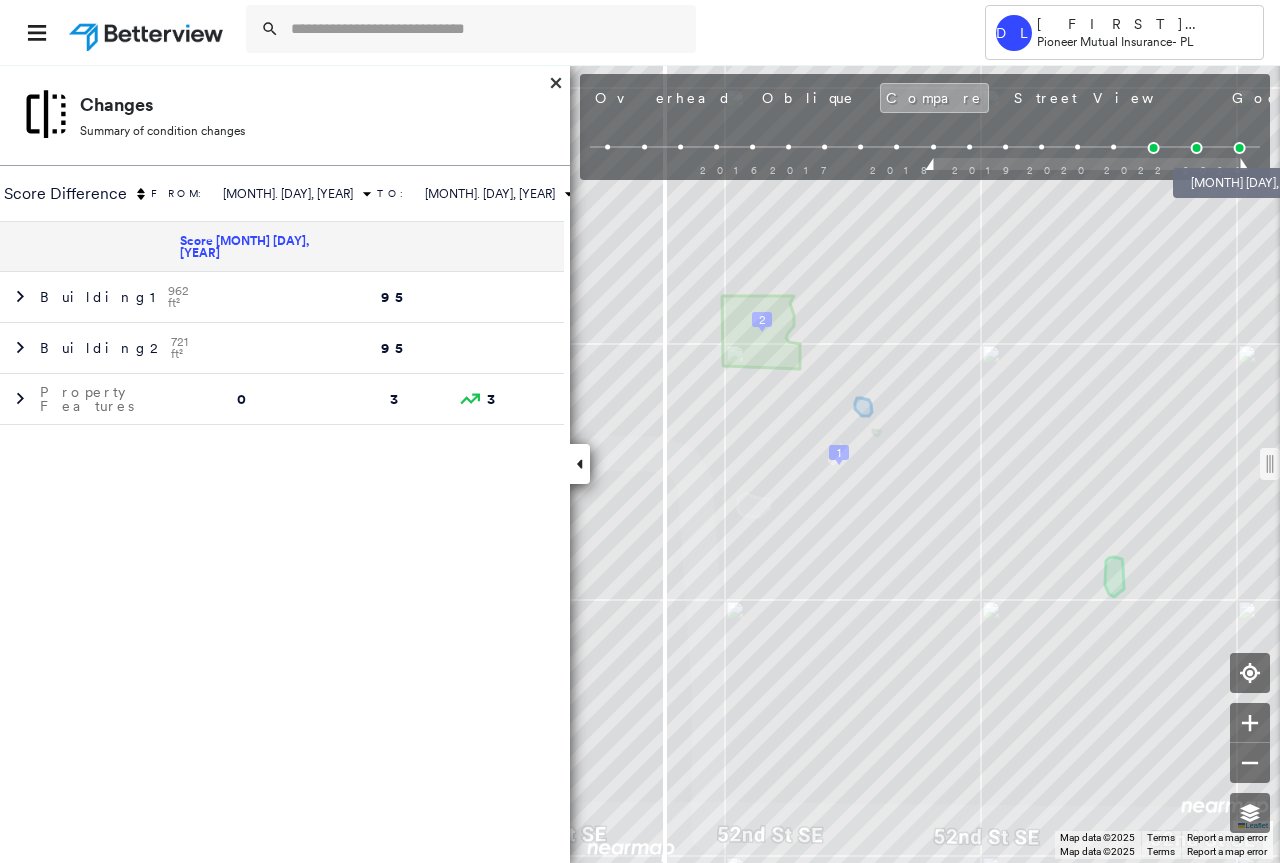 click at bounding box center [1240, 148] 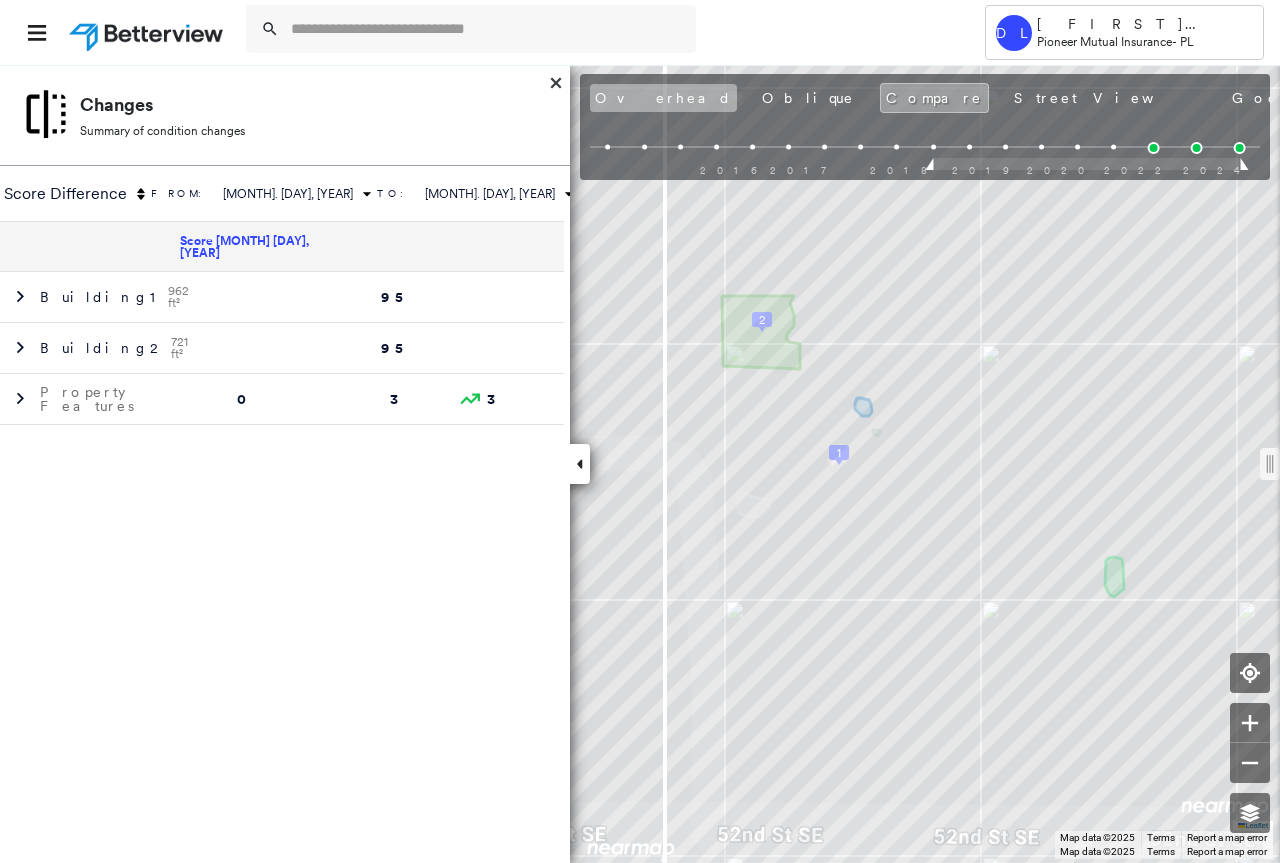 click on "Overhead" at bounding box center (663, 98) 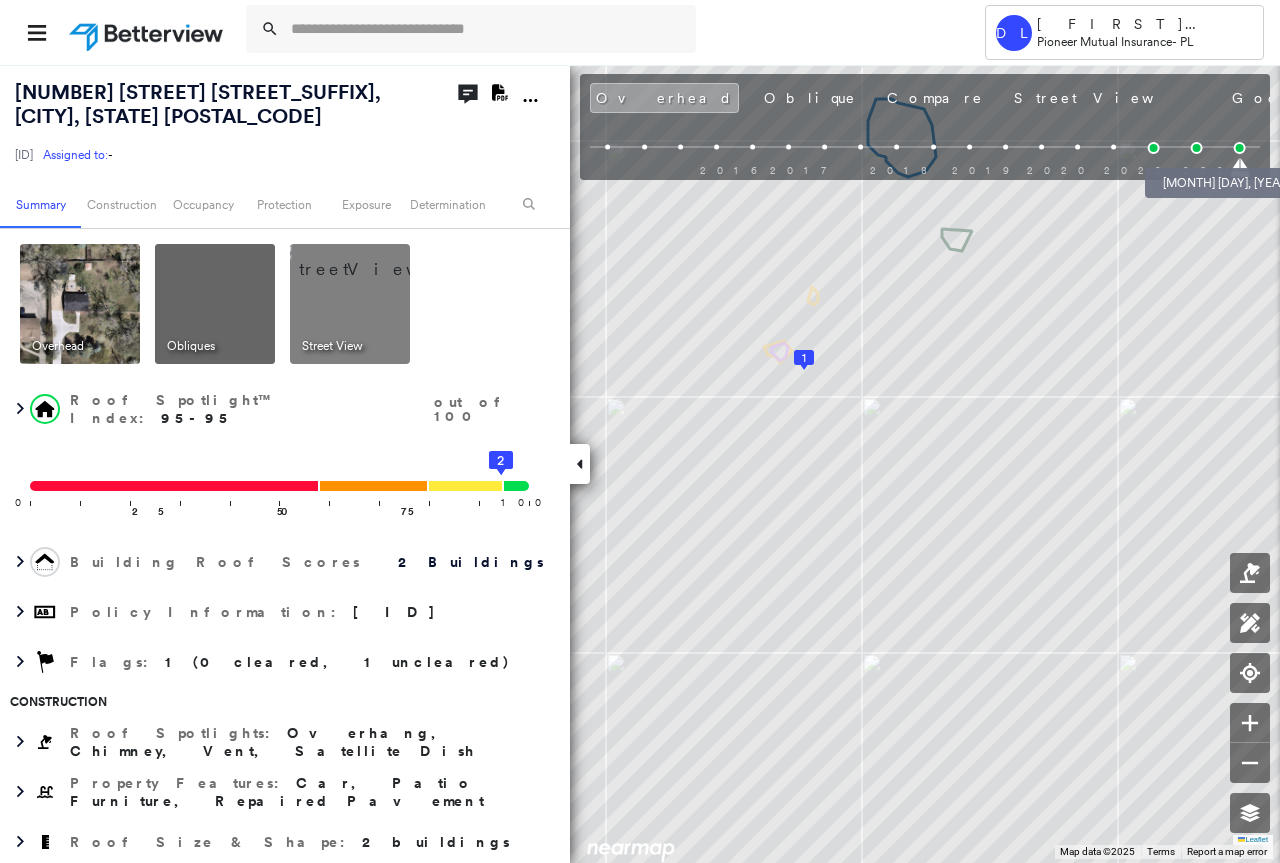 click at bounding box center (1196, 148) 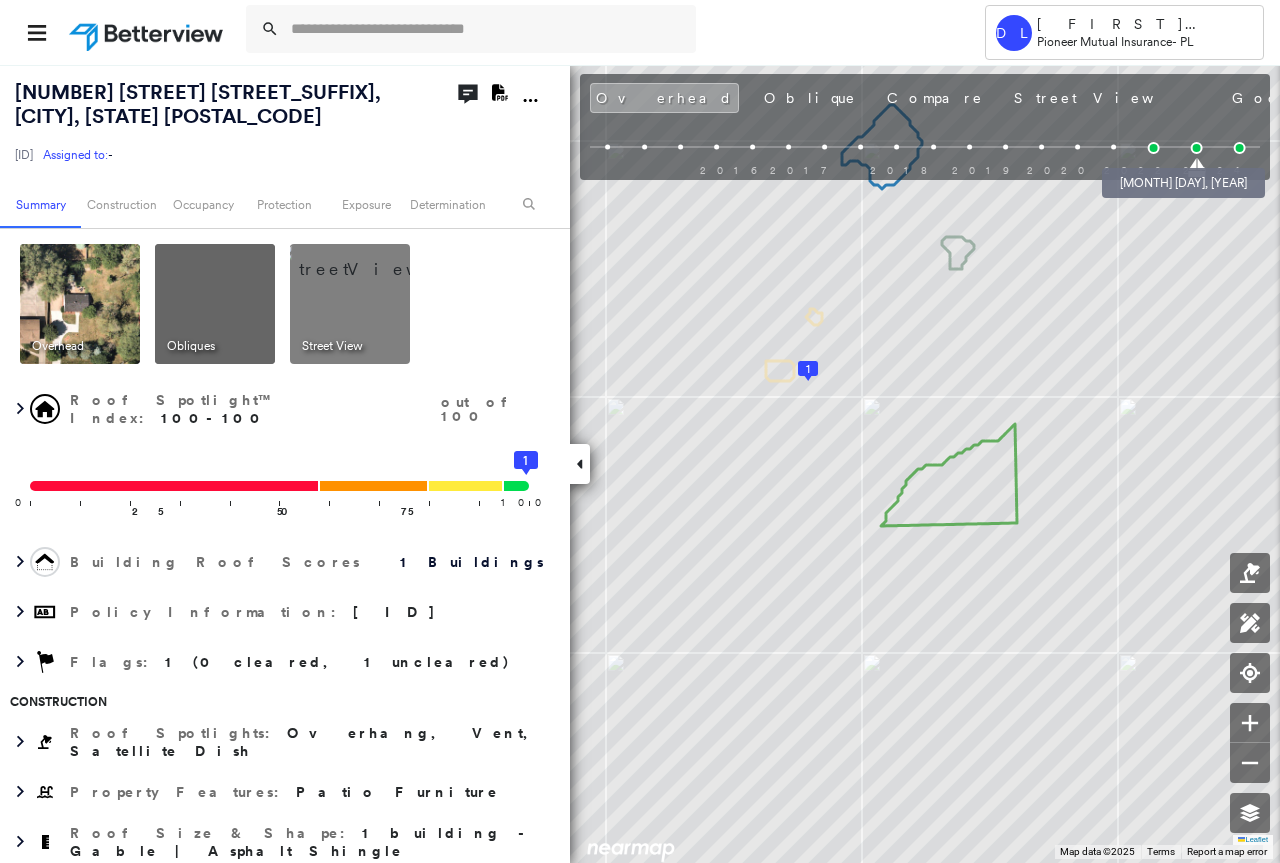 click at bounding box center (1153, 148) 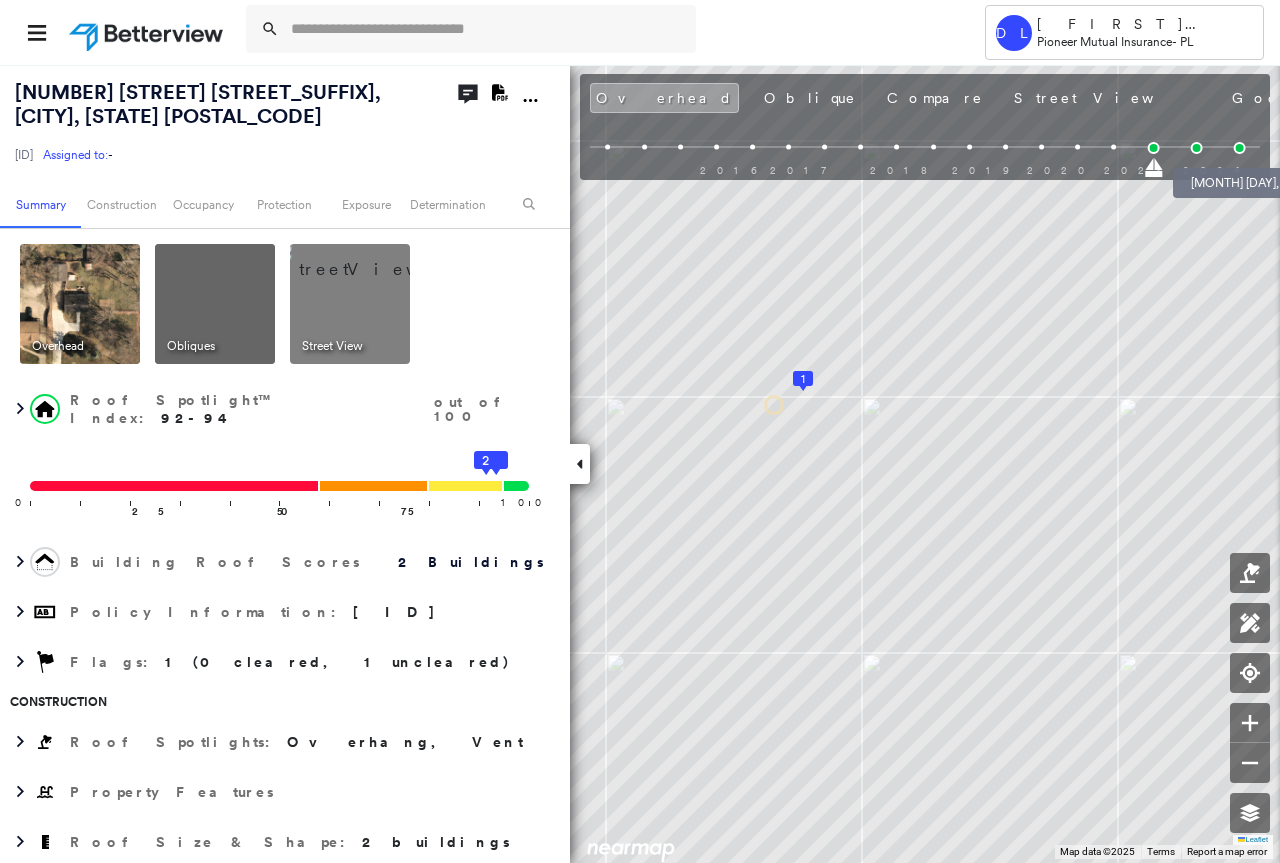 click at bounding box center [1240, 148] 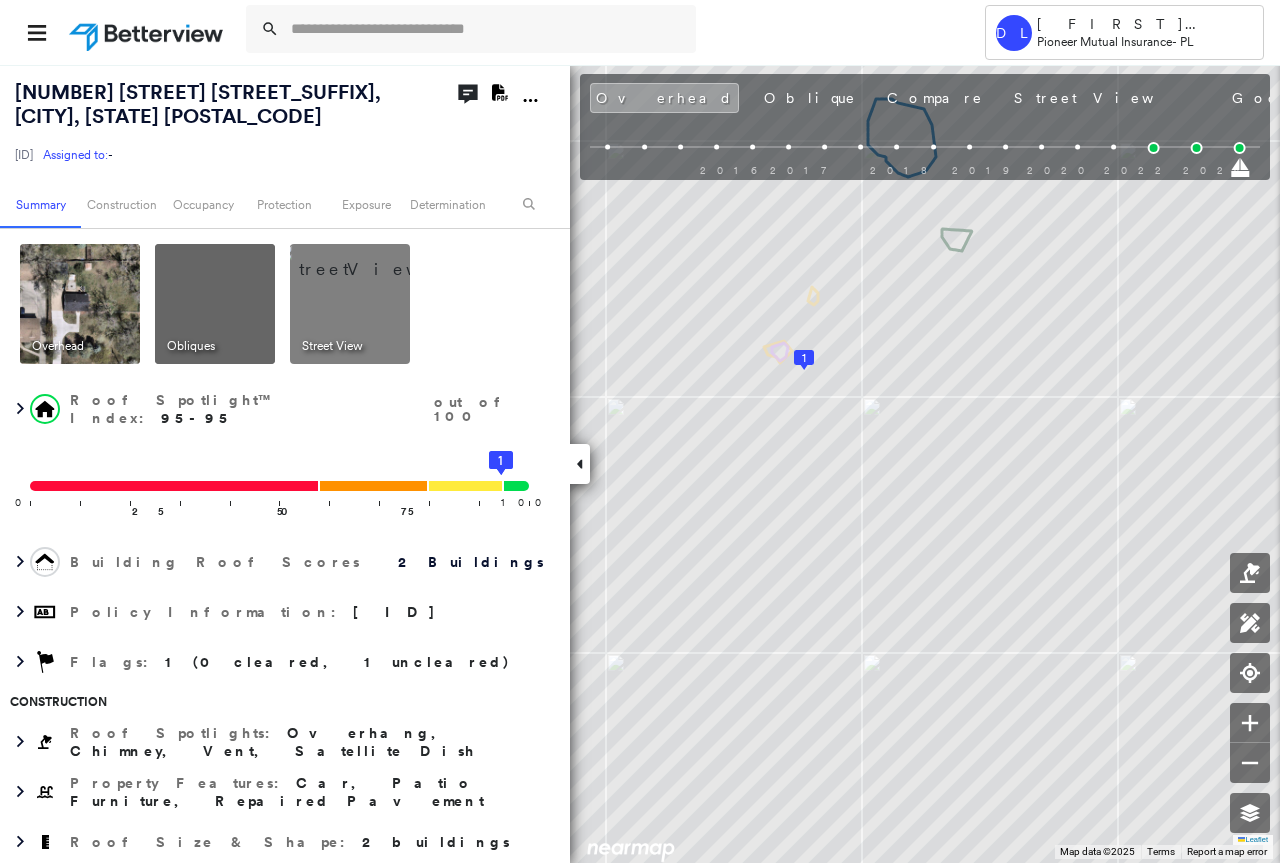 click on "Download PDF Report" 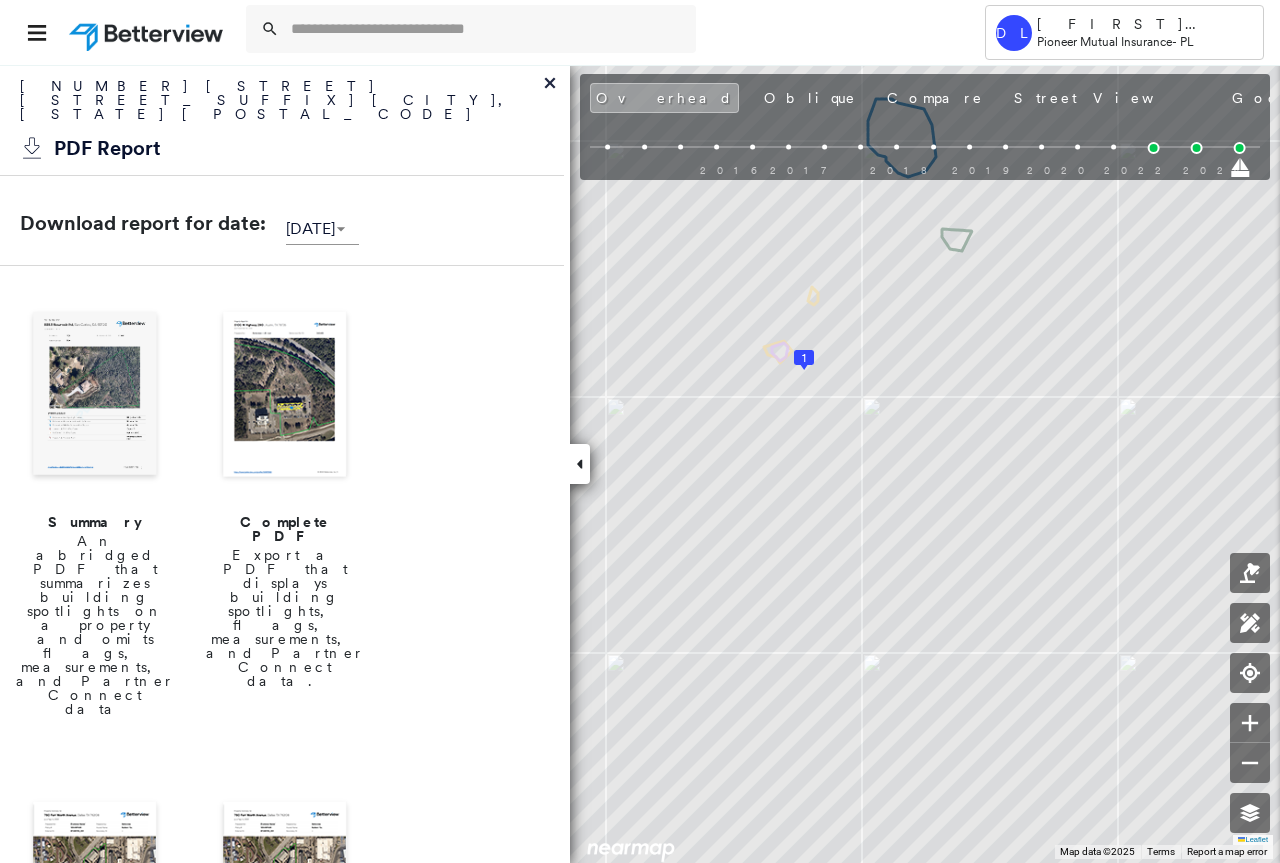 click at bounding box center [285, 396] 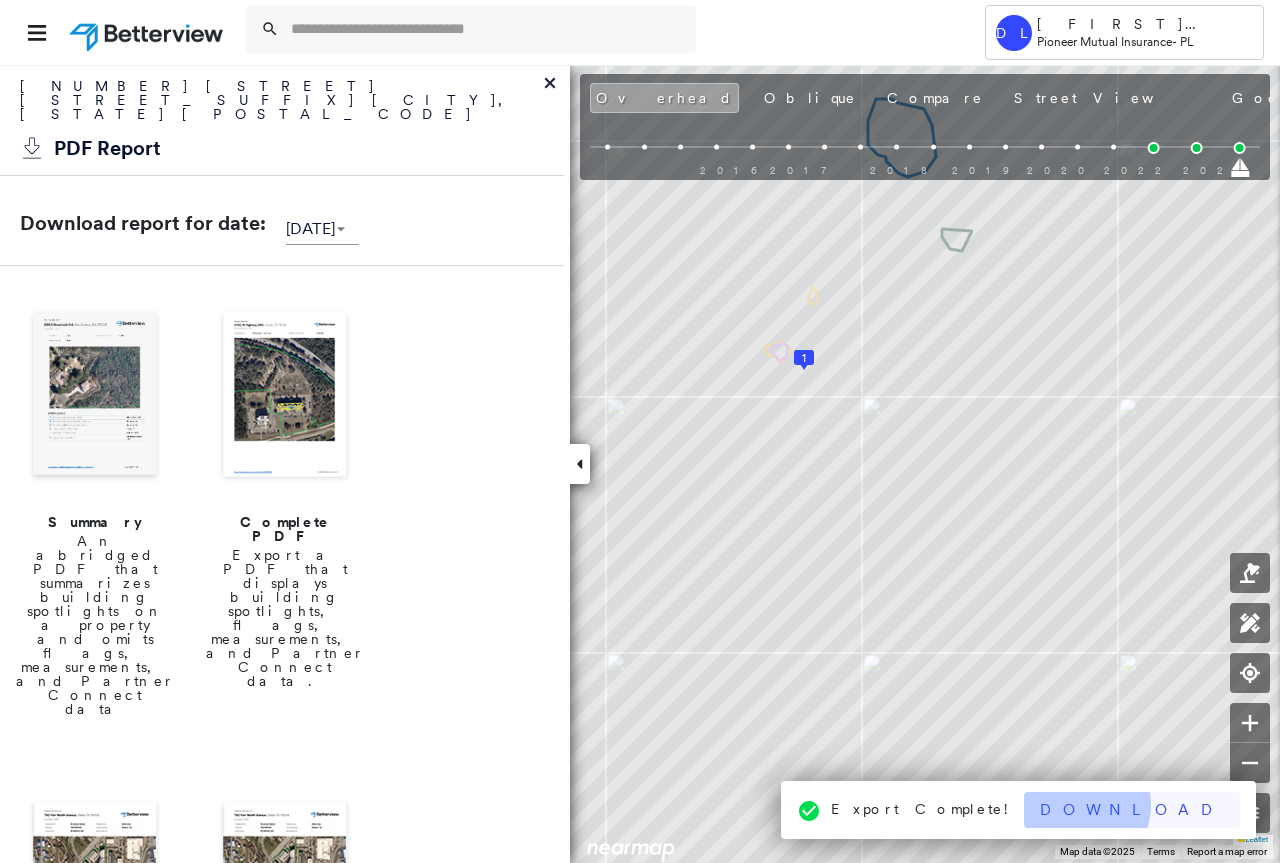 click on "Download" at bounding box center [1132, 810] 